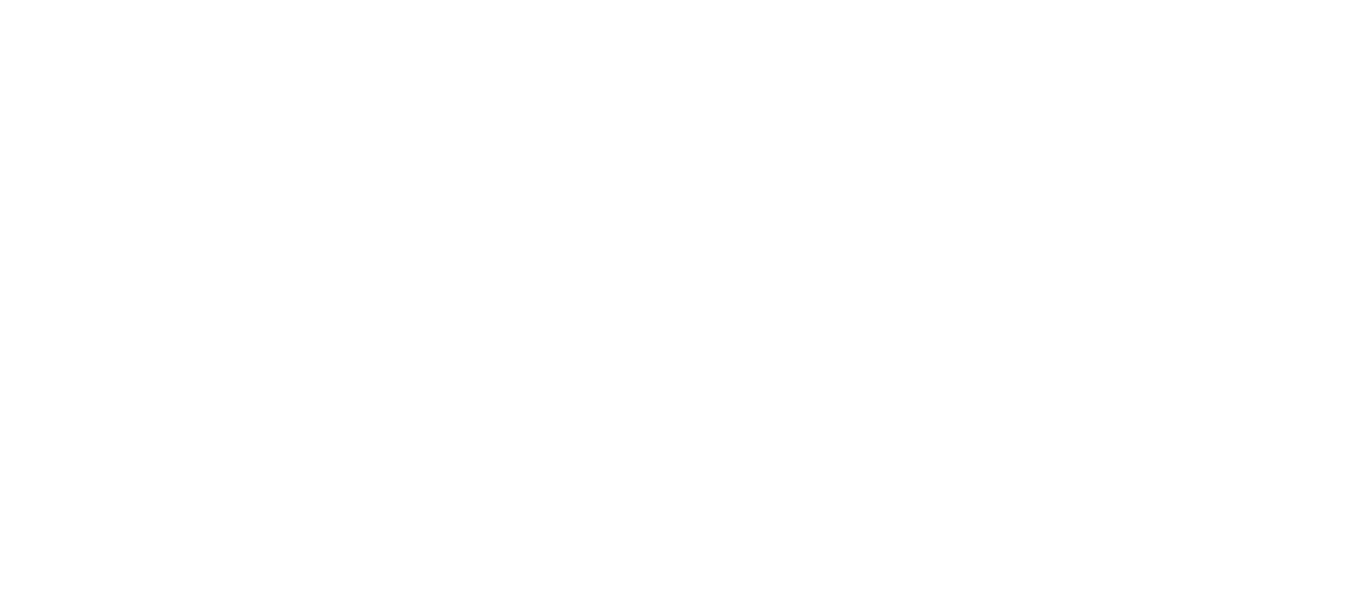 scroll, scrollTop: 0, scrollLeft: 0, axis: both 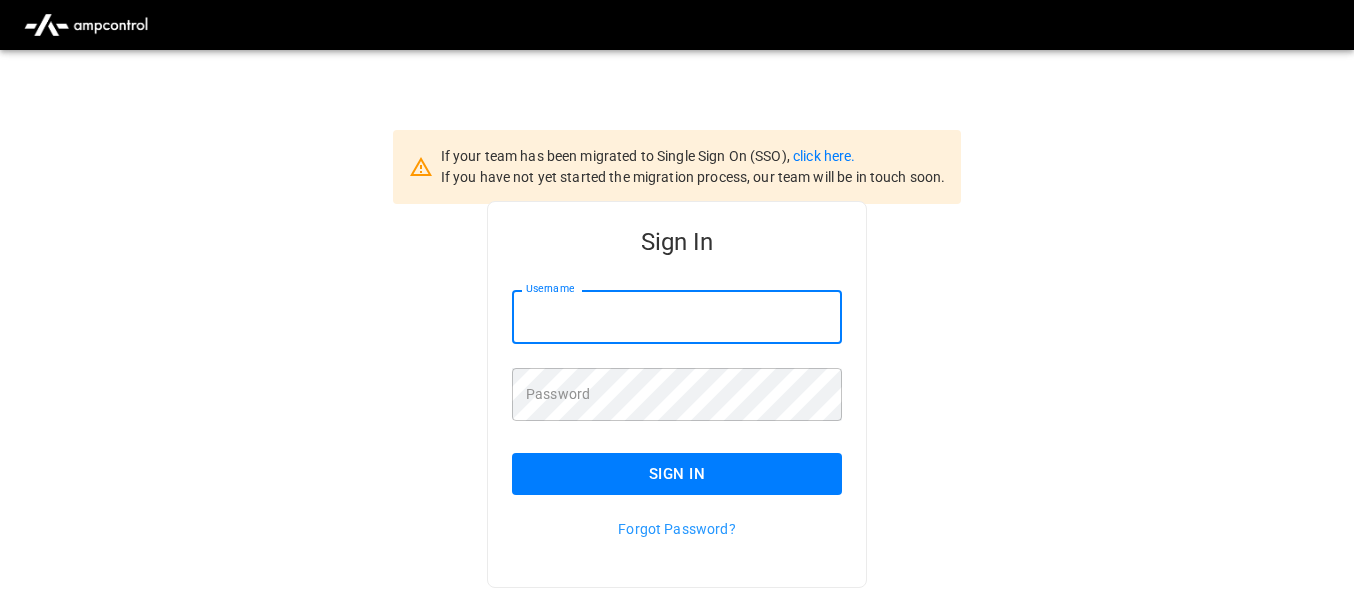 click on "Username" at bounding box center [677, 316] 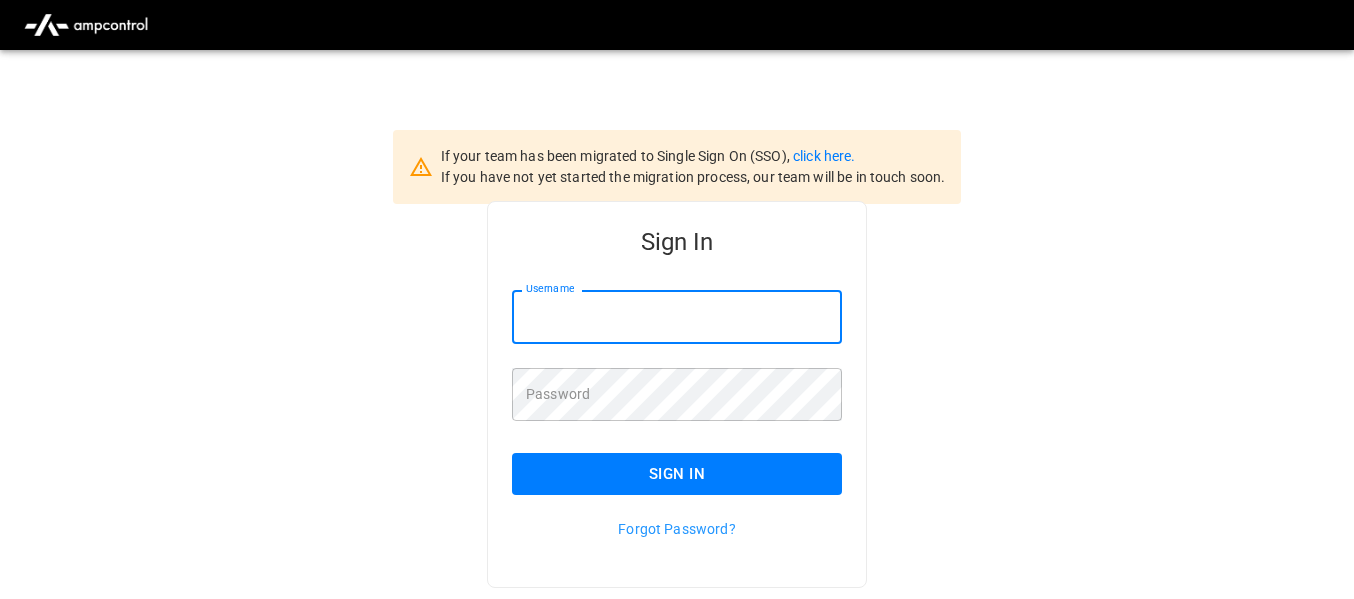 type on "**********" 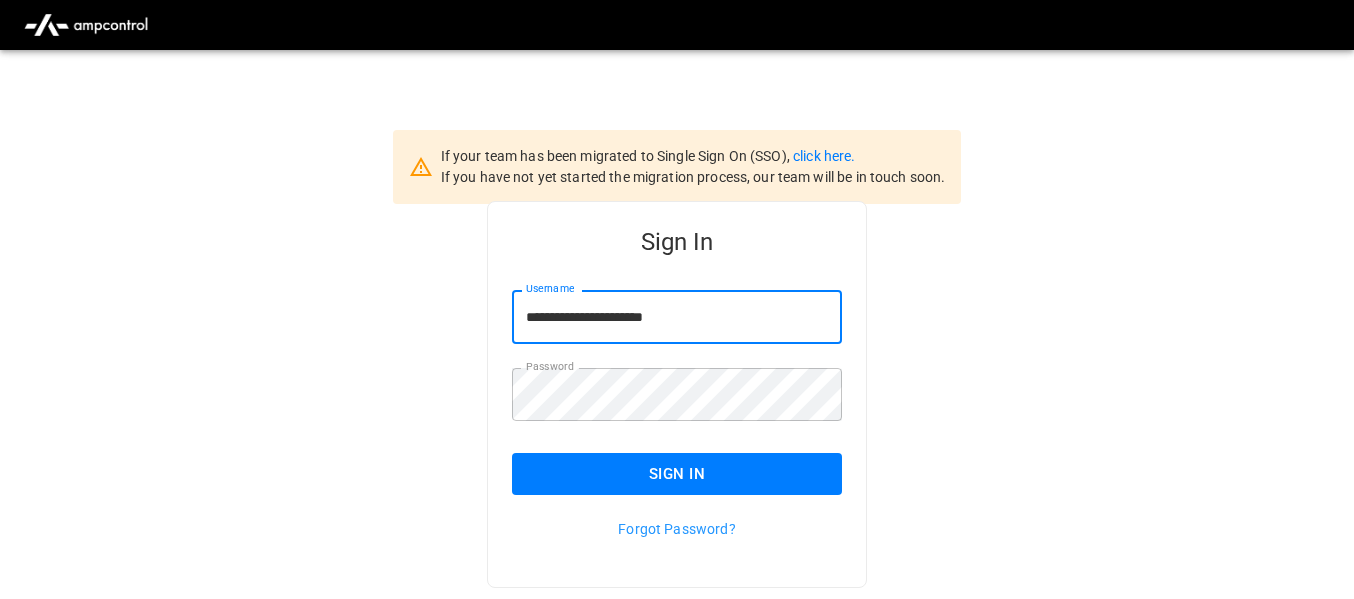 click on "Sign In" at bounding box center (677, 474) 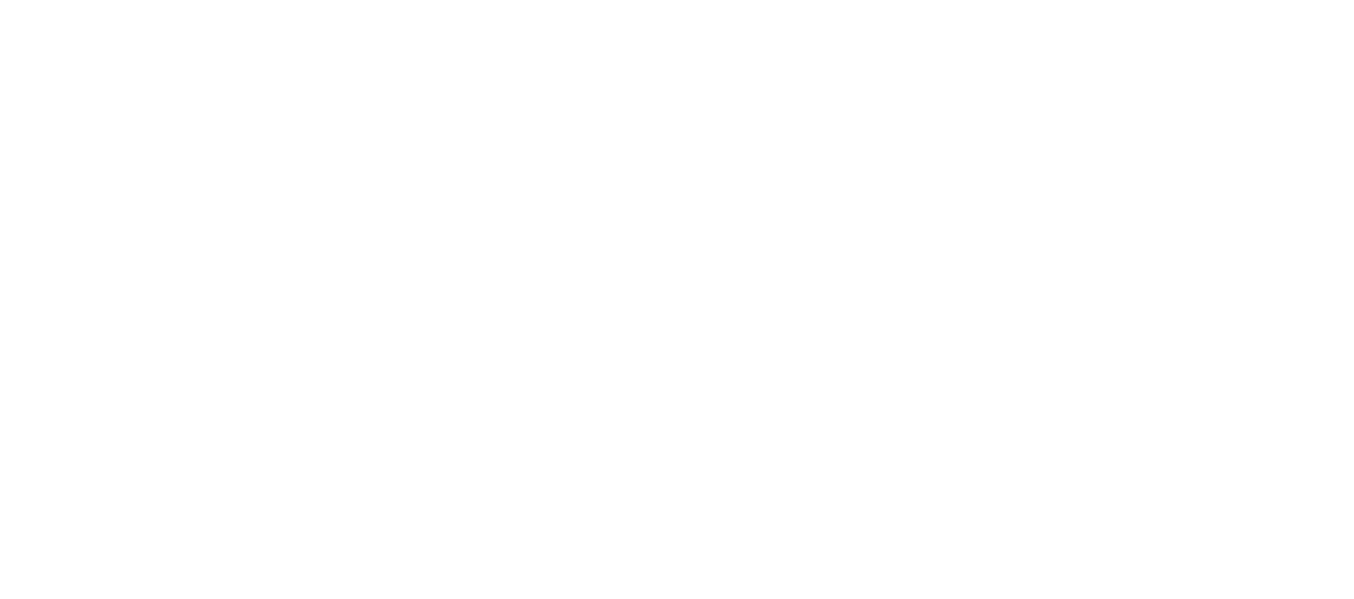 scroll, scrollTop: 0, scrollLeft: 0, axis: both 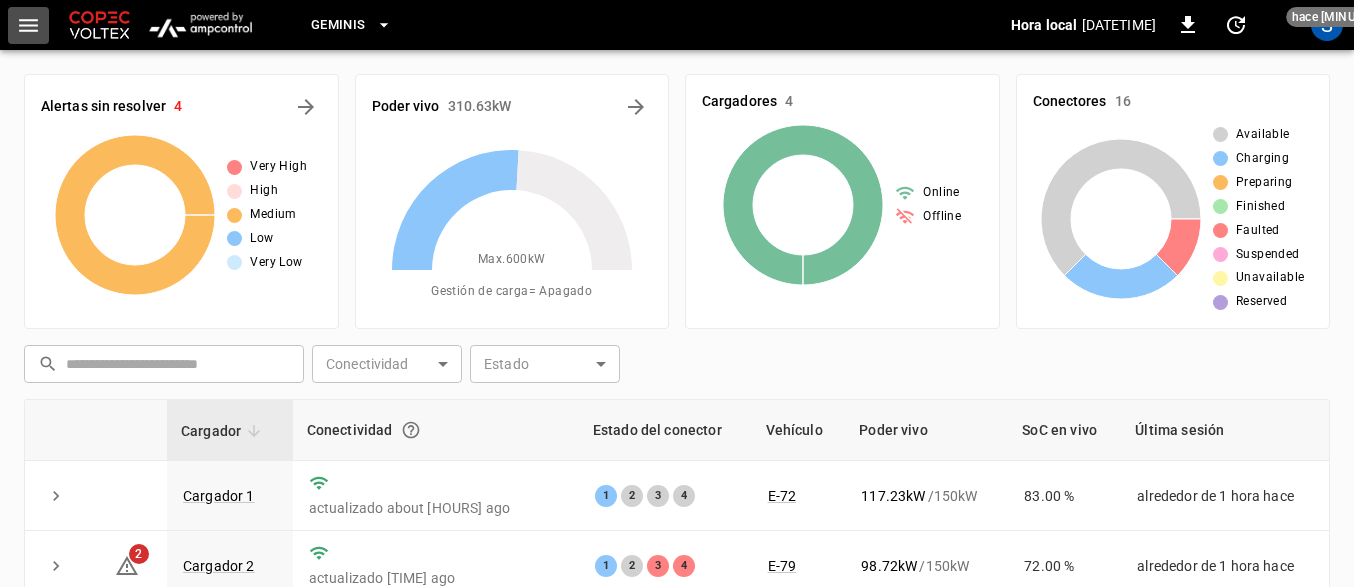 click 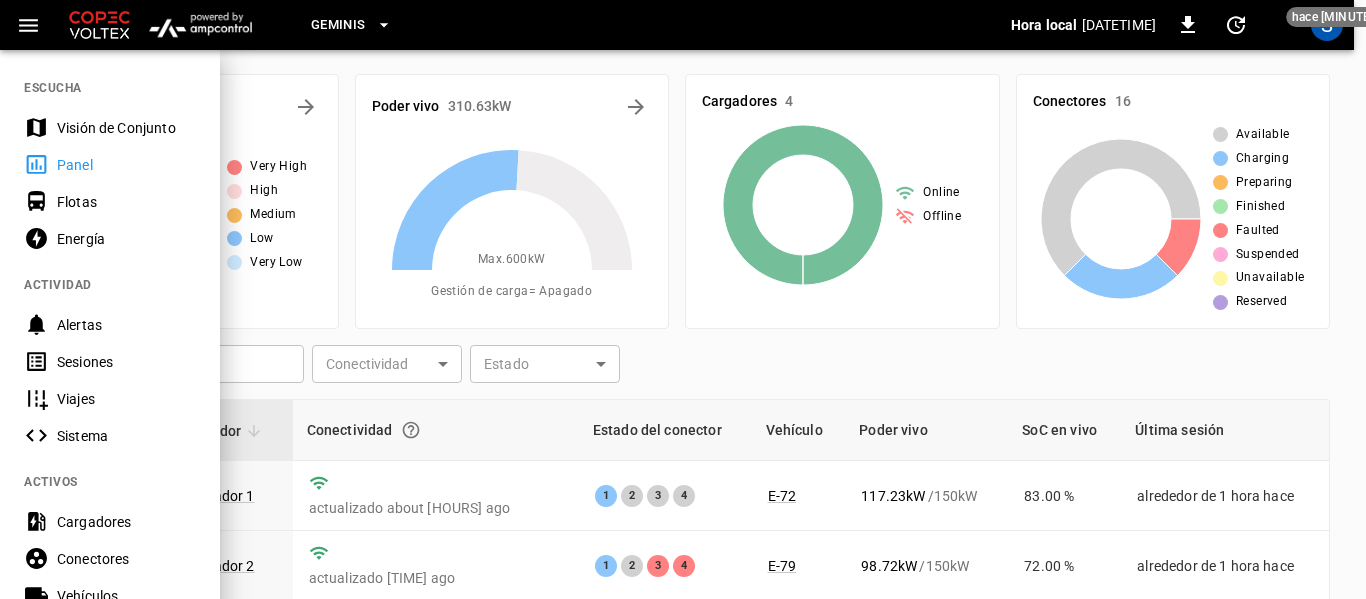 click on "Panel" at bounding box center (126, 165) 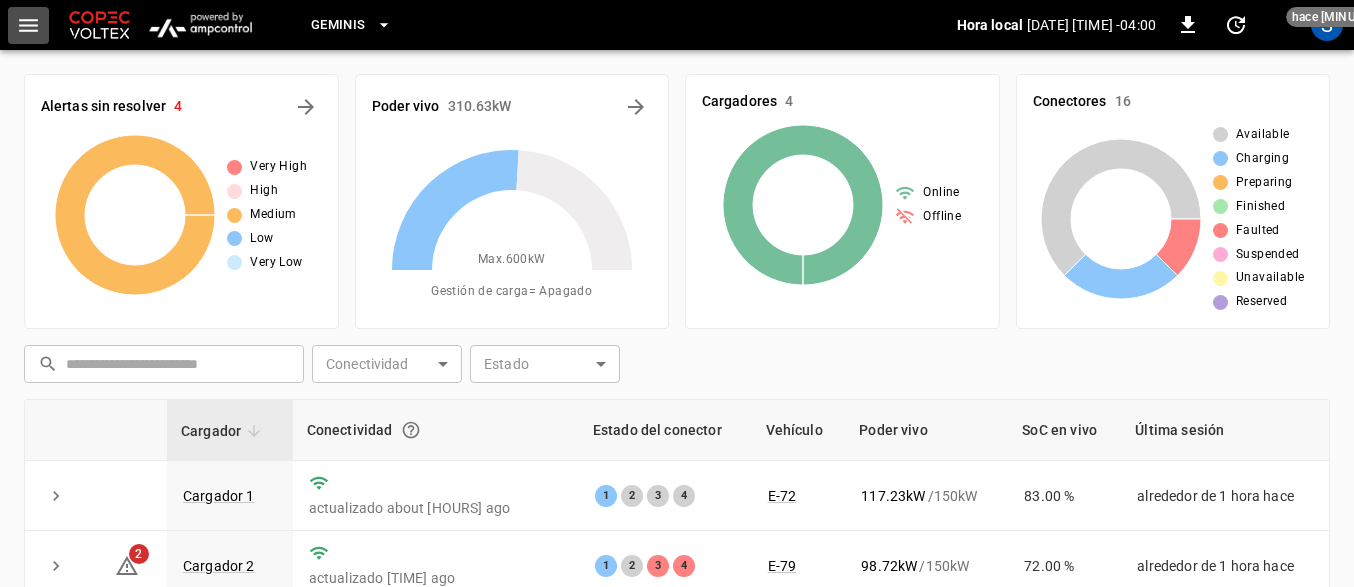 click 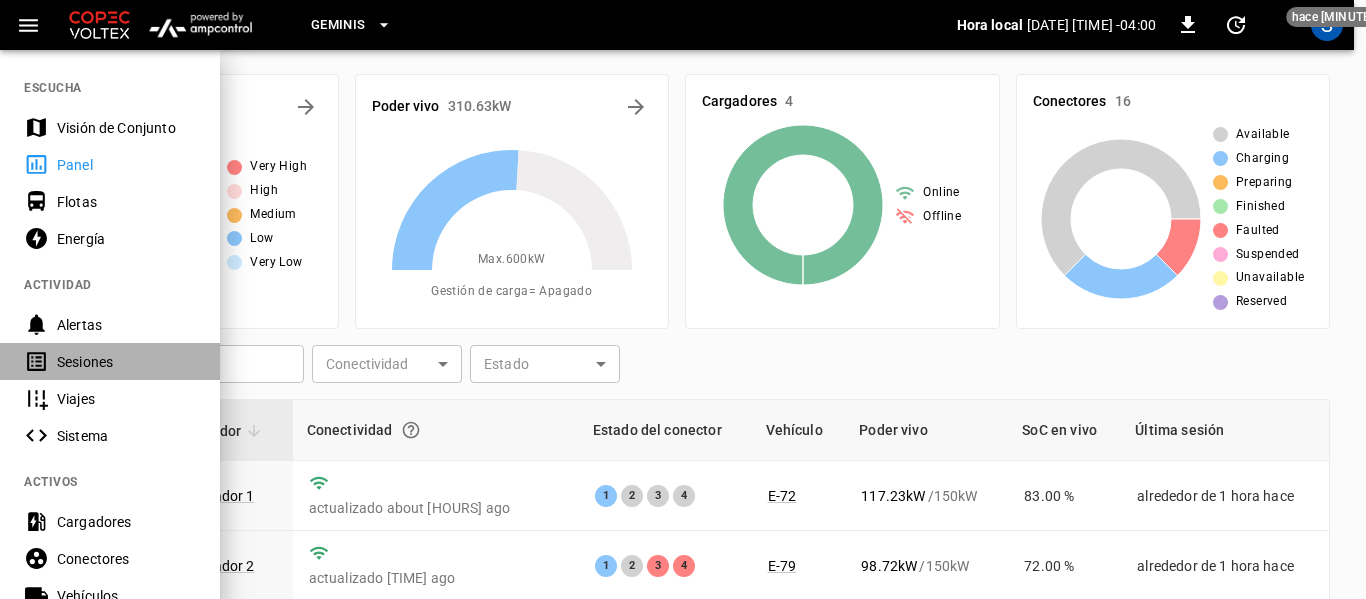 click on "Sesiones" at bounding box center (126, 362) 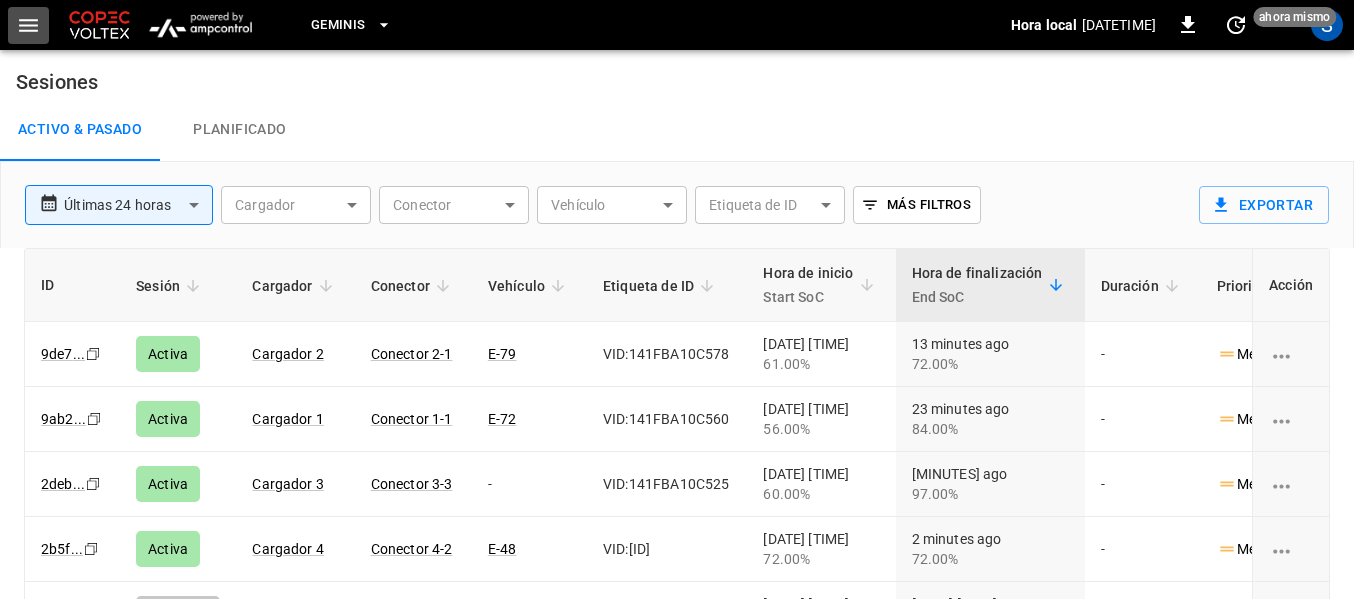 click 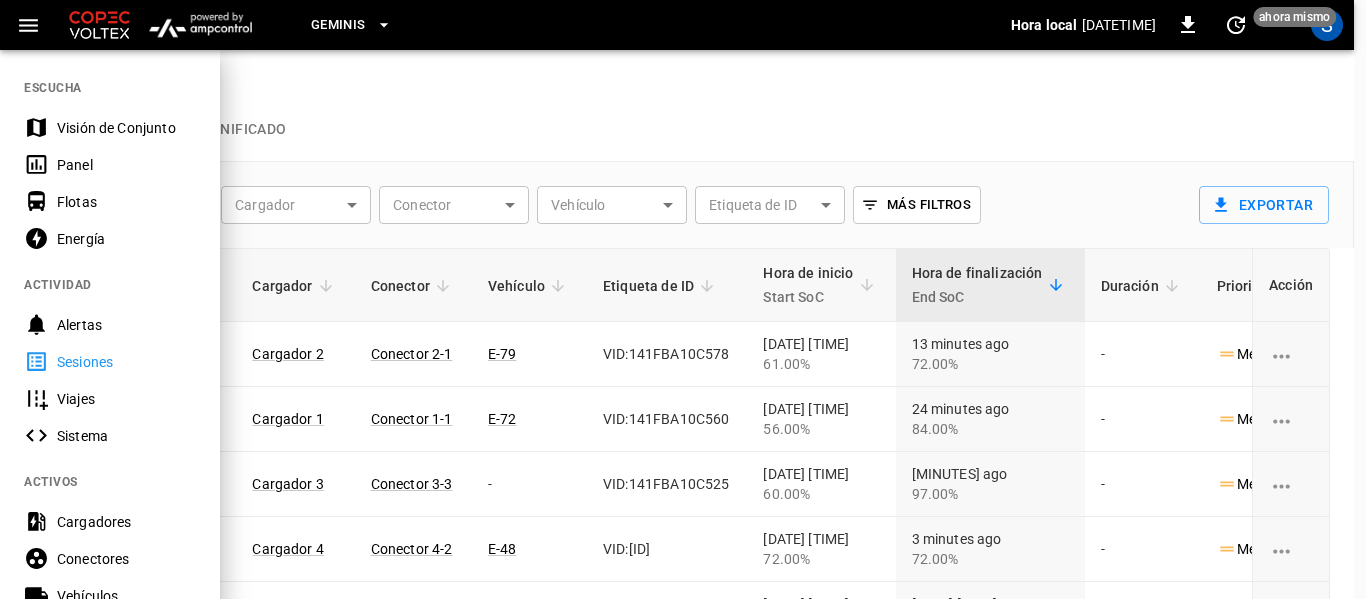 click on "Panel" at bounding box center [126, 165] 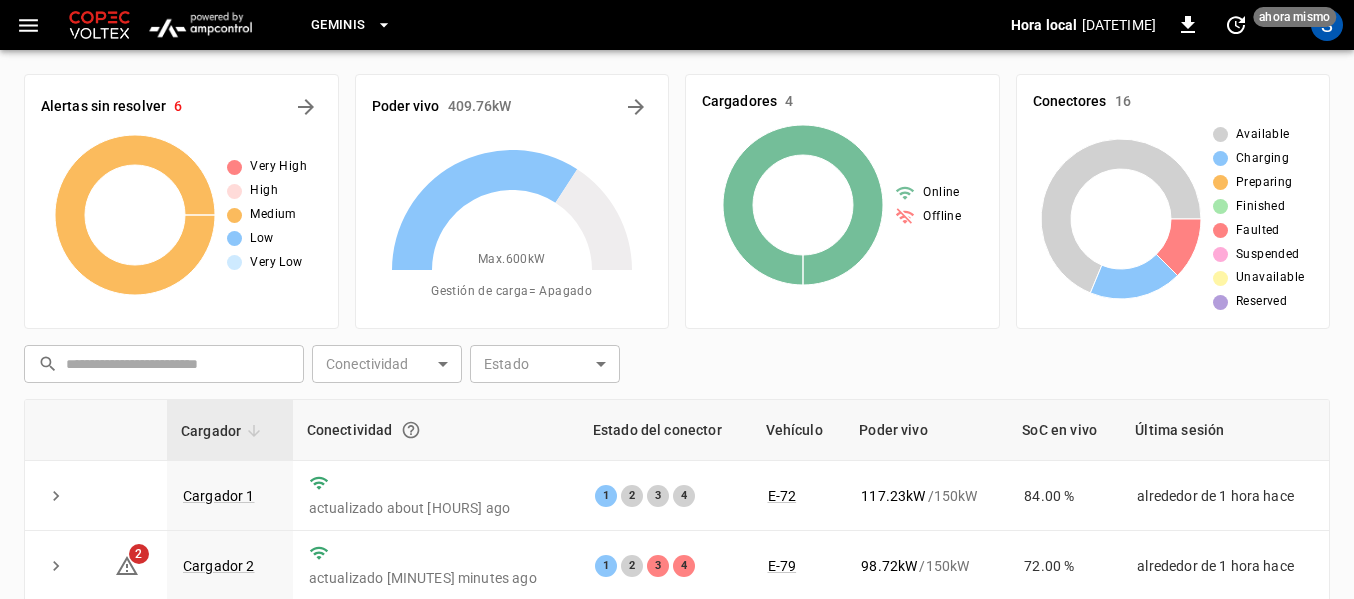 click 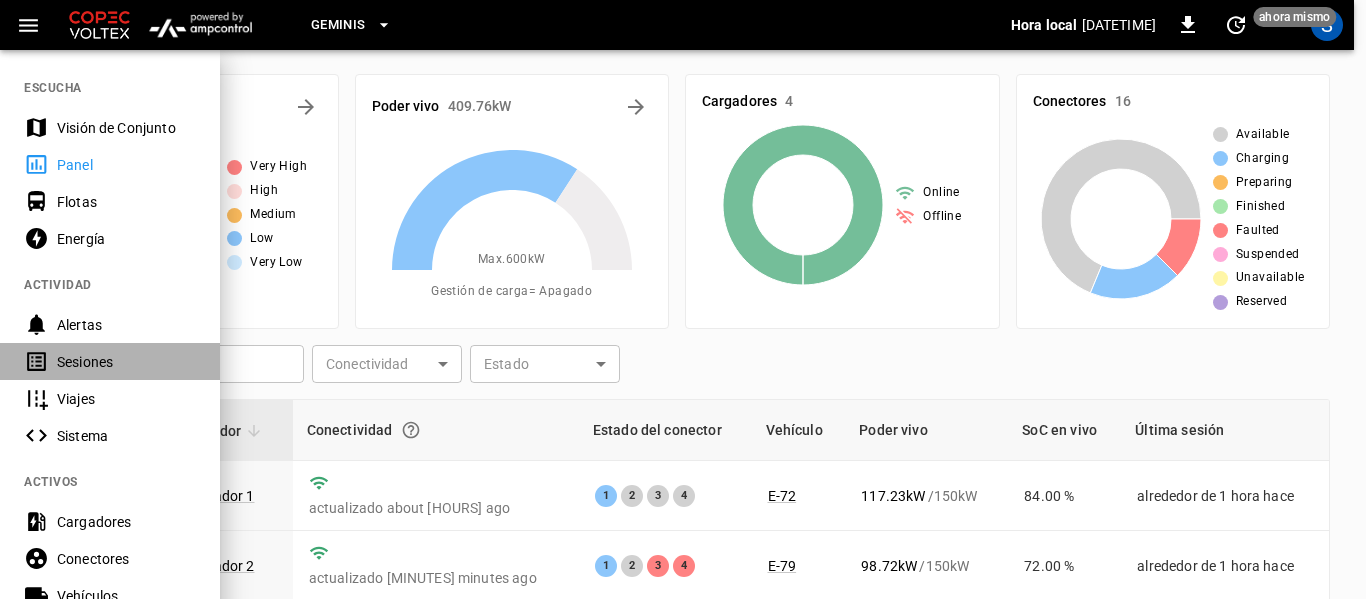 click on "Sesiones" at bounding box center [126, 362] 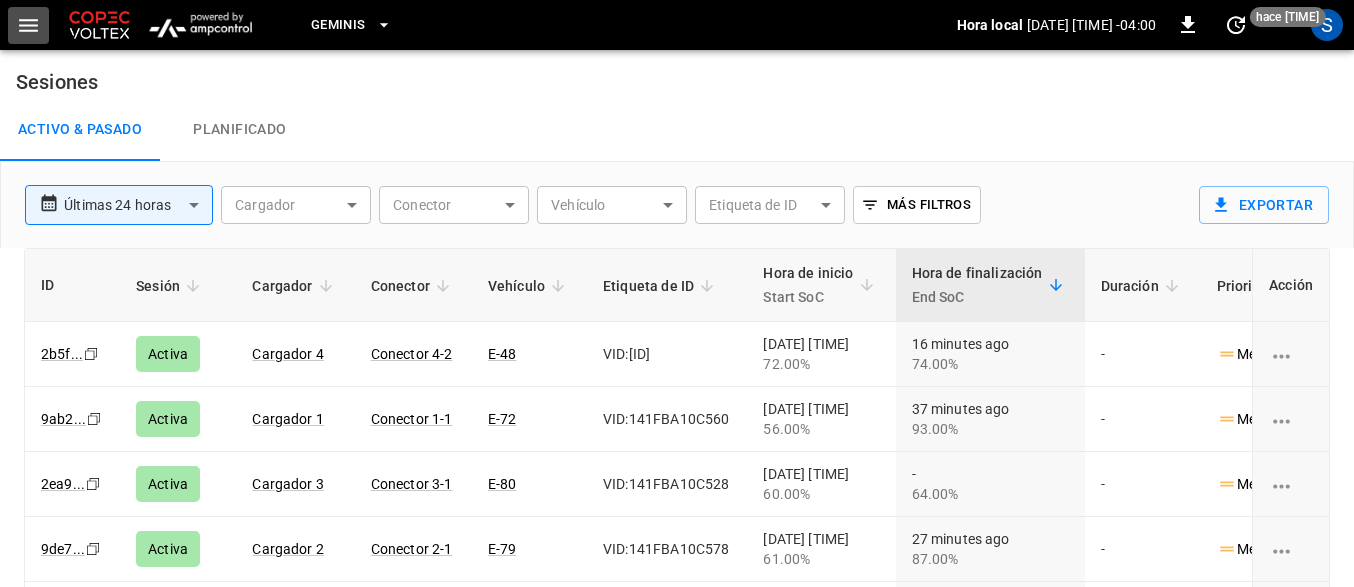 click 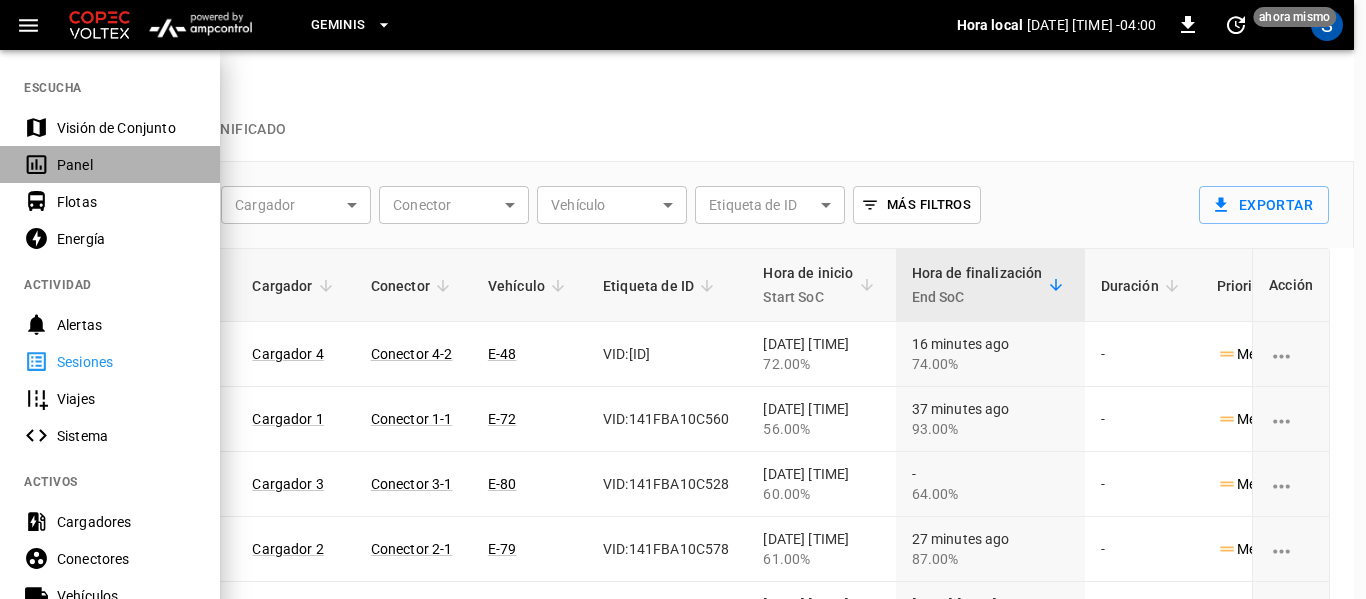 click on "Panel" at bounding box center (126, 165) 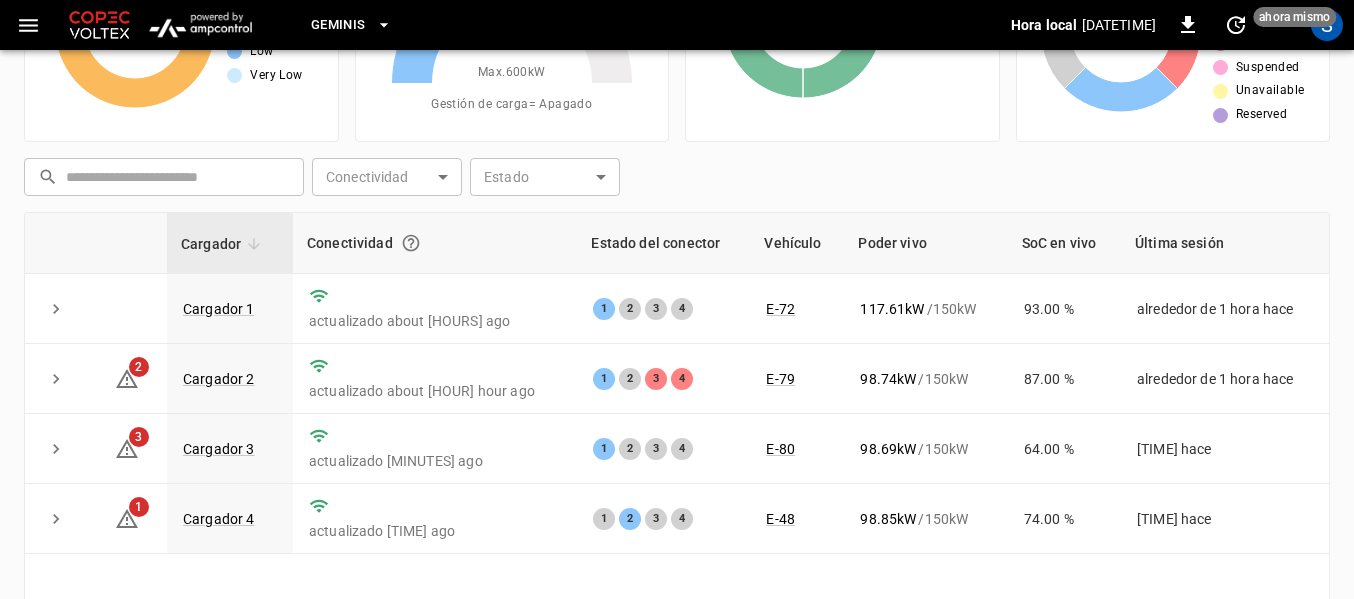 scroll, scrollTop: 200, scrollLeft: 0, axis: vertical 